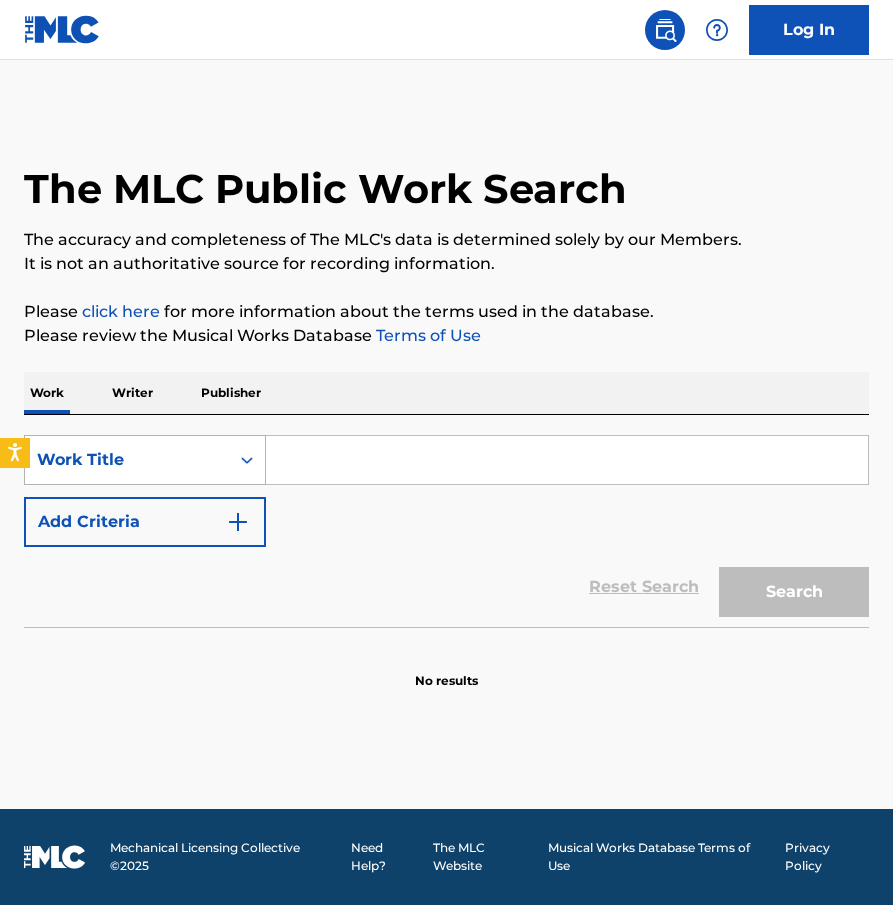 scroll, scrollTop: 0, scrollLeft: 0, axis: both 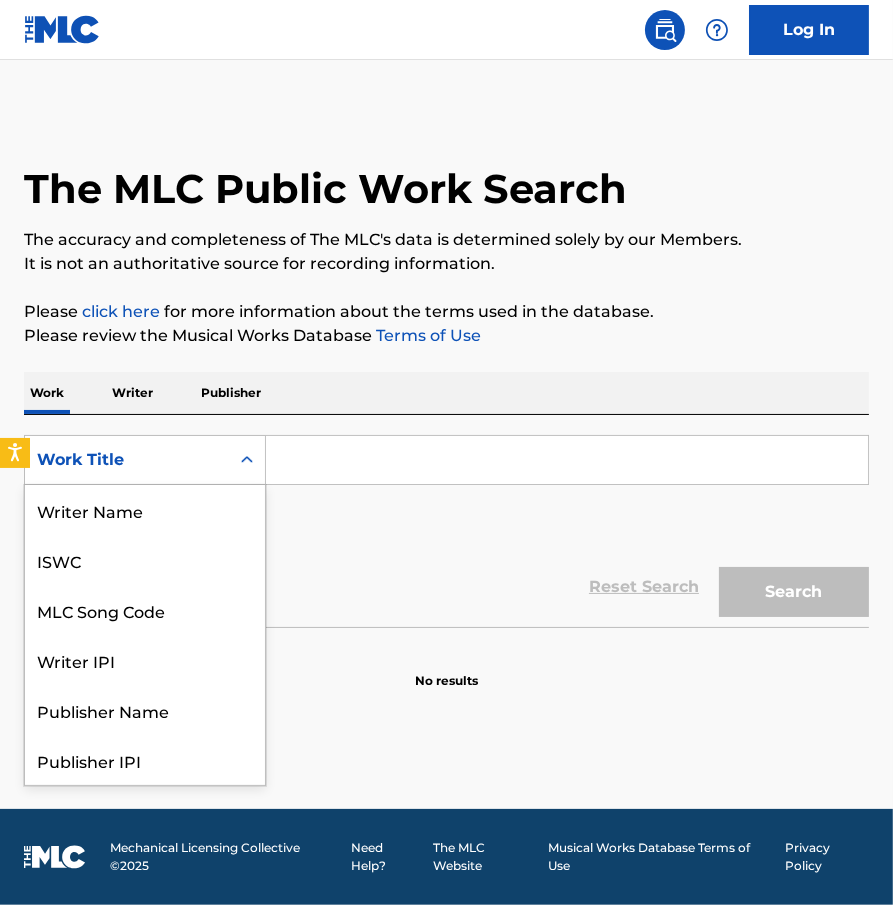 click on "Work Title" at bounding box center [127, 460] 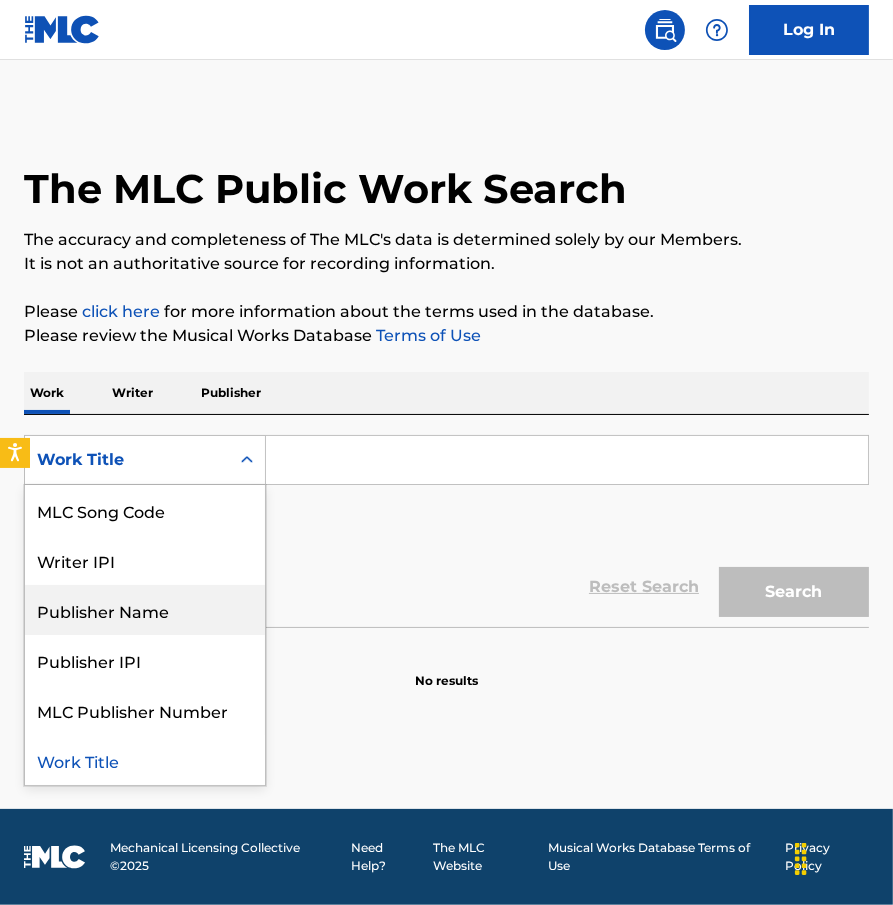 scroll, scrollTop: 0, scrollLeft: 0, axis: both 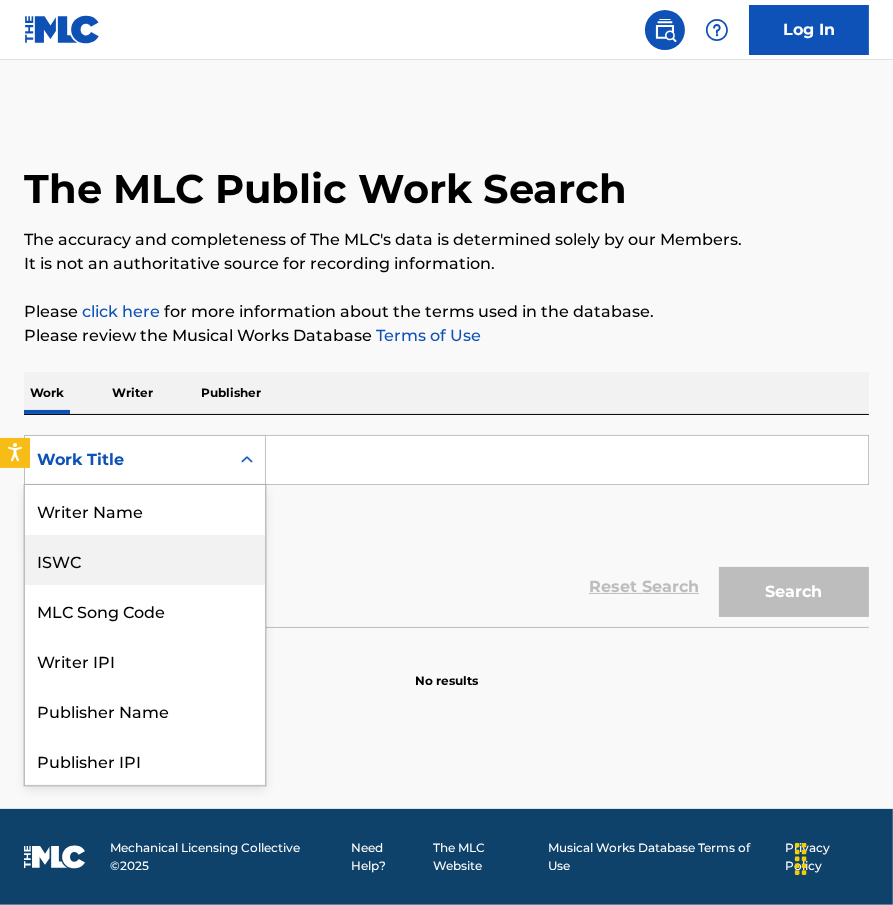 click on "ISWC" at bounding box center (145, 560) 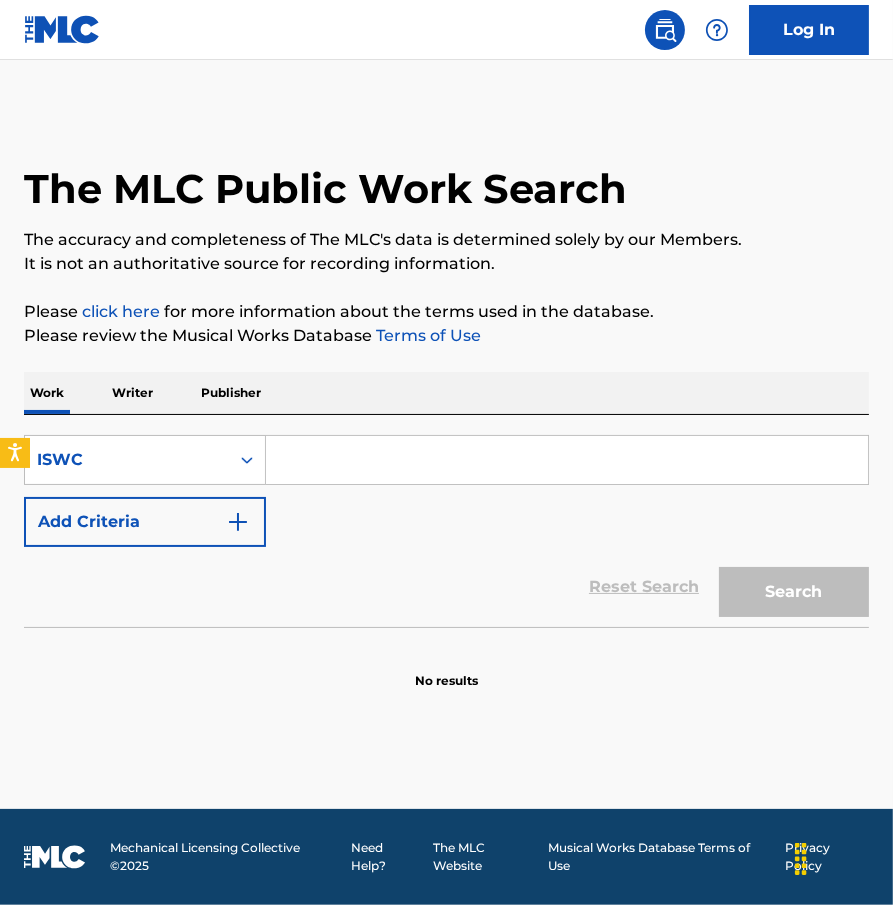 click at bounding box center (567, 460) 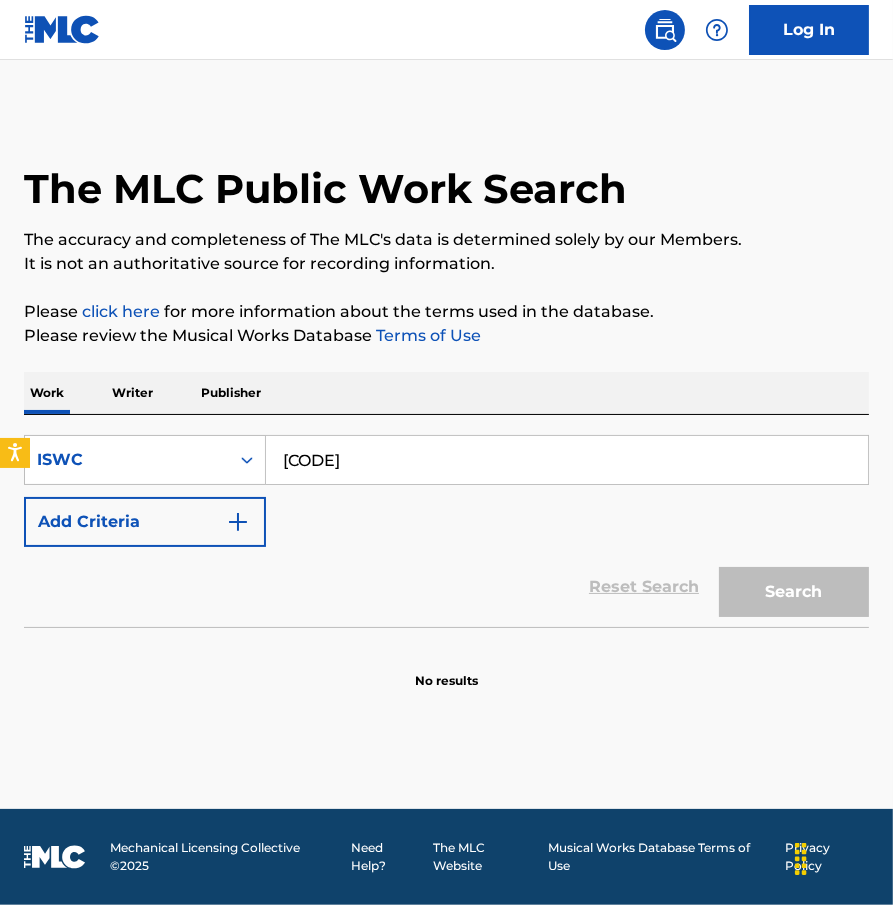 click on "Search" at bounding box center (794, 592) 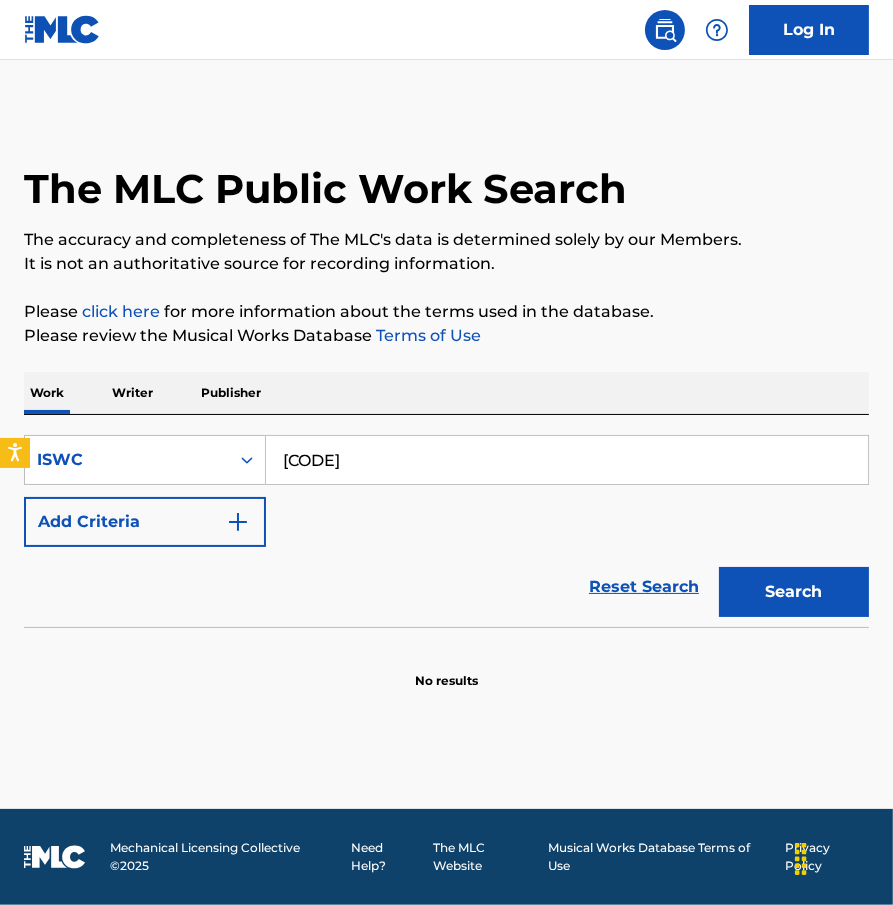 click on "Search" at bounding box center [794, 592] 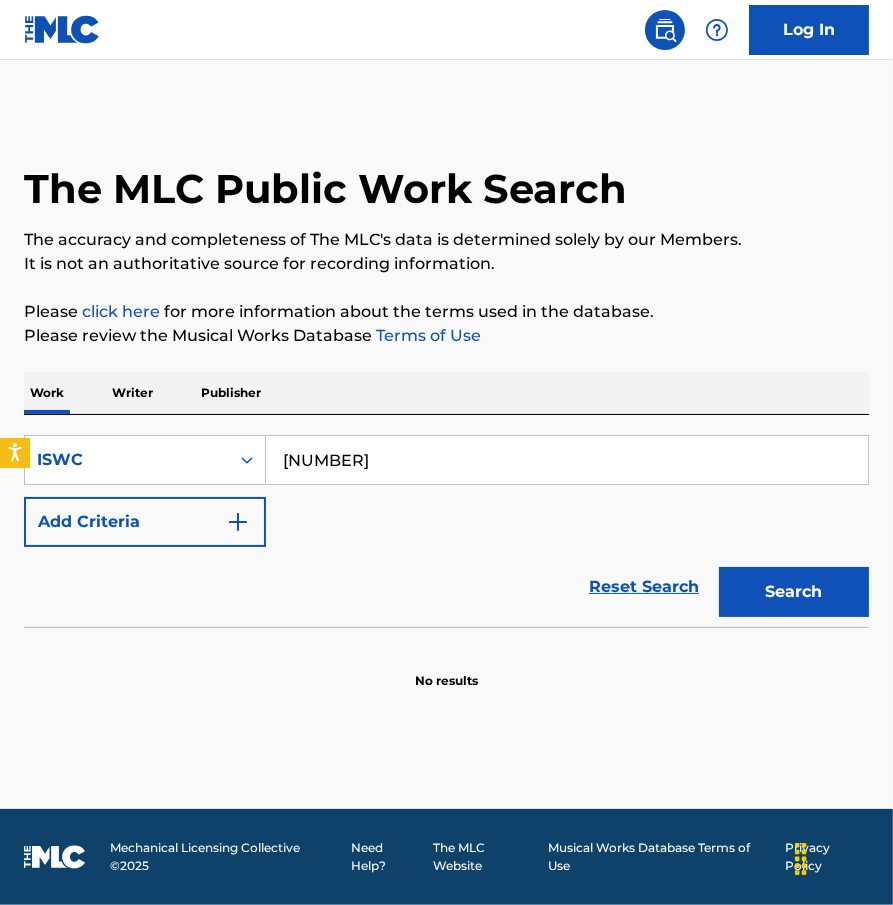 type on "[NUMBER]" 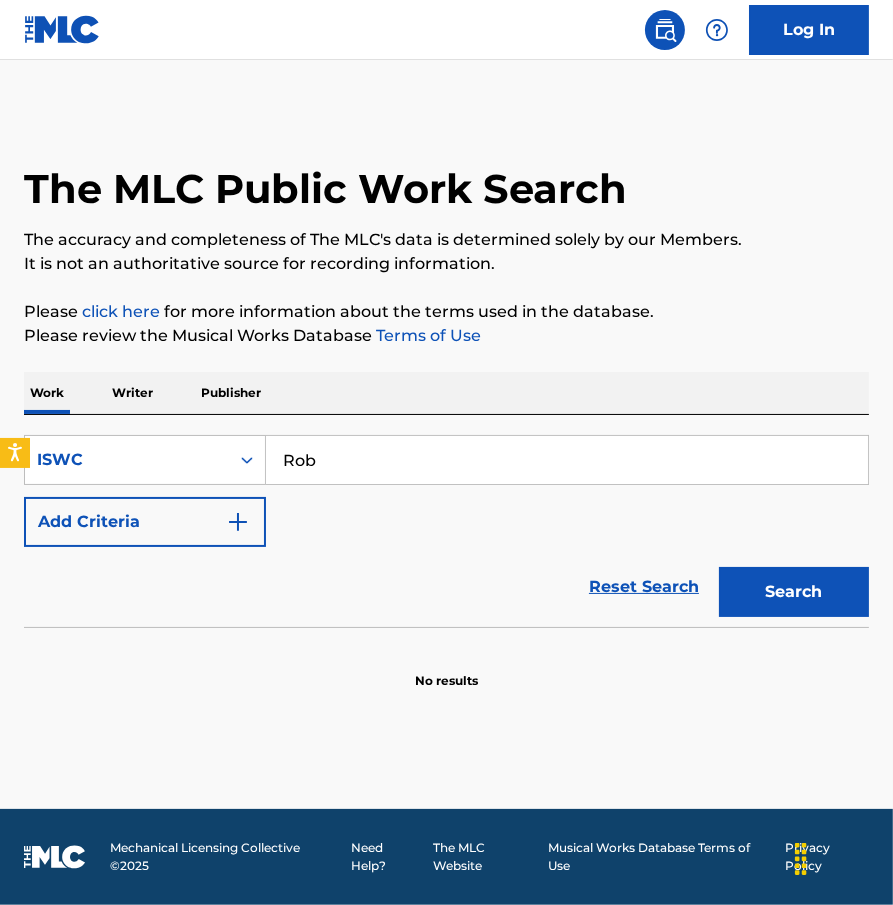 type on "Rob" 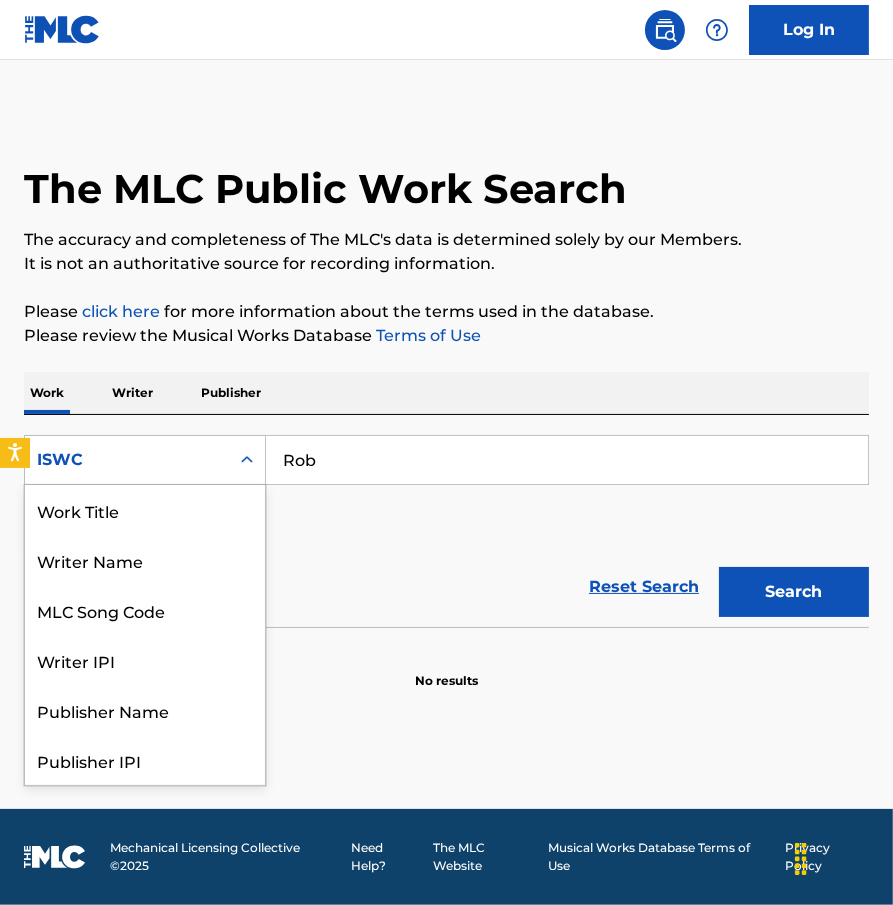 click on "ISWC" at bounding box center [127, 460] 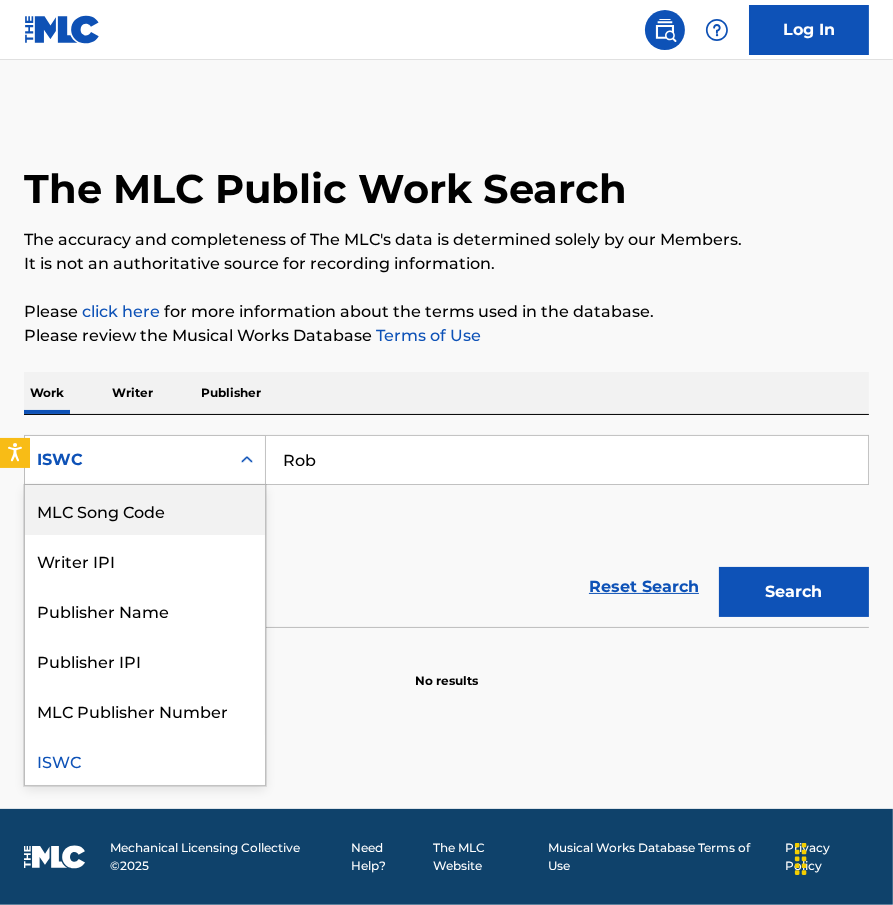 click on "MLC Song Code" at bounding box center [145, 510] 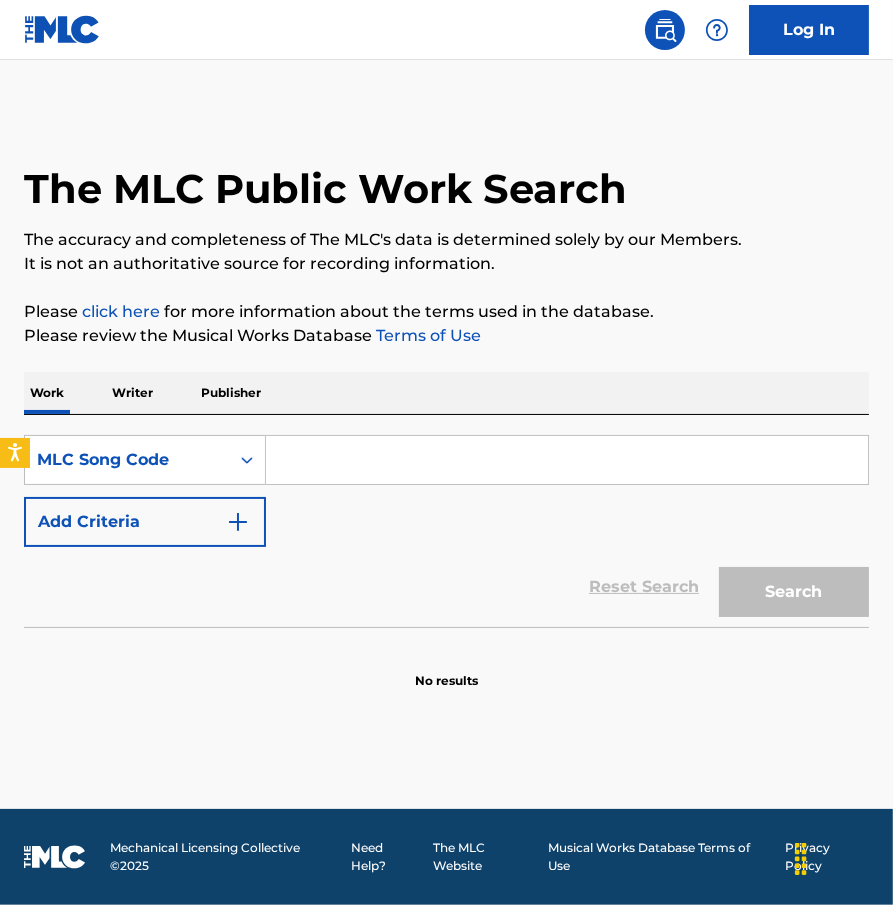 click at bounding box center (567, 460) 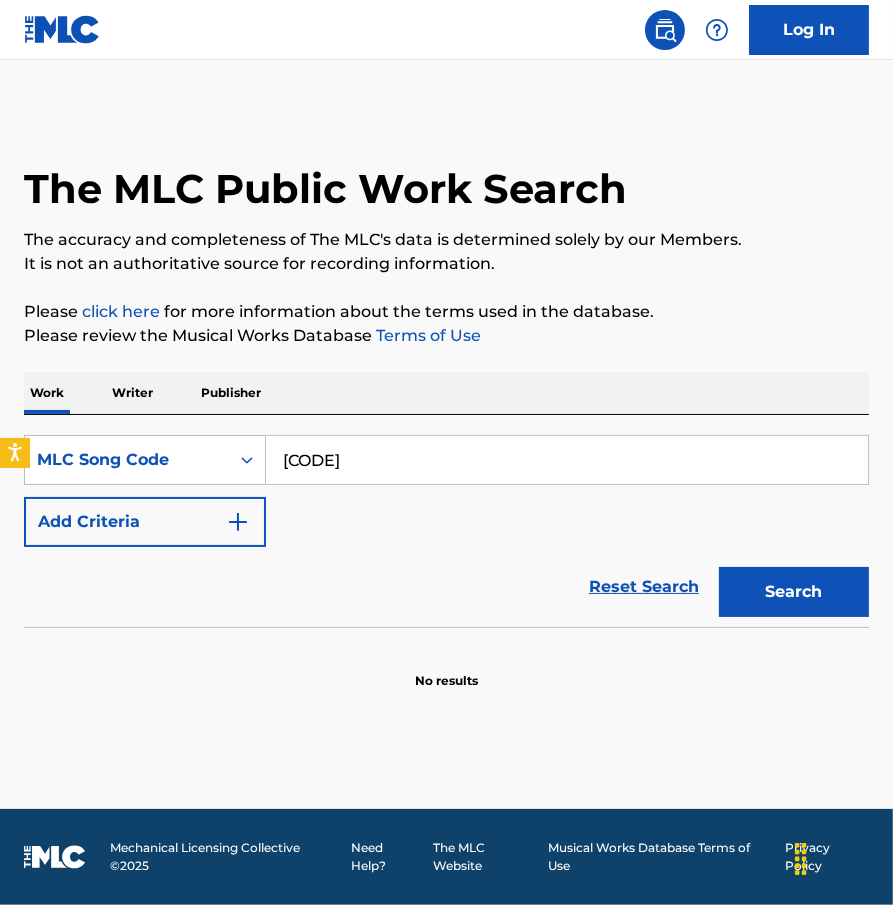 type on "[CODE]" 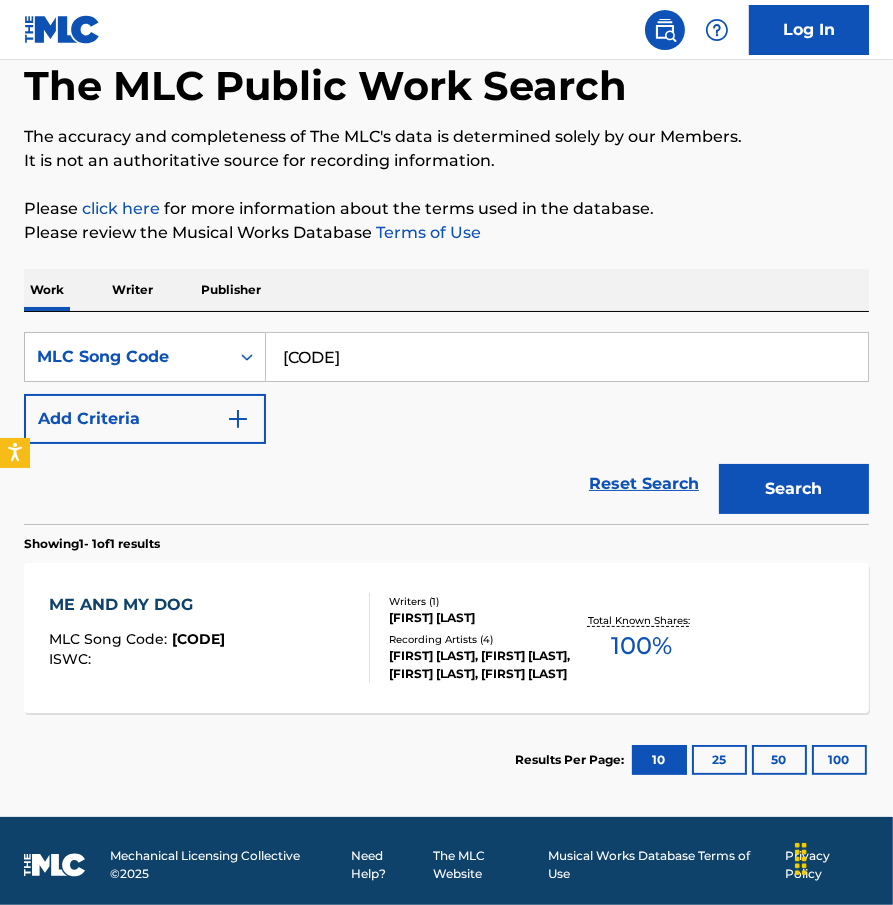scroll, scrollTop: 110, scrollLeft: 0, axis: vertical 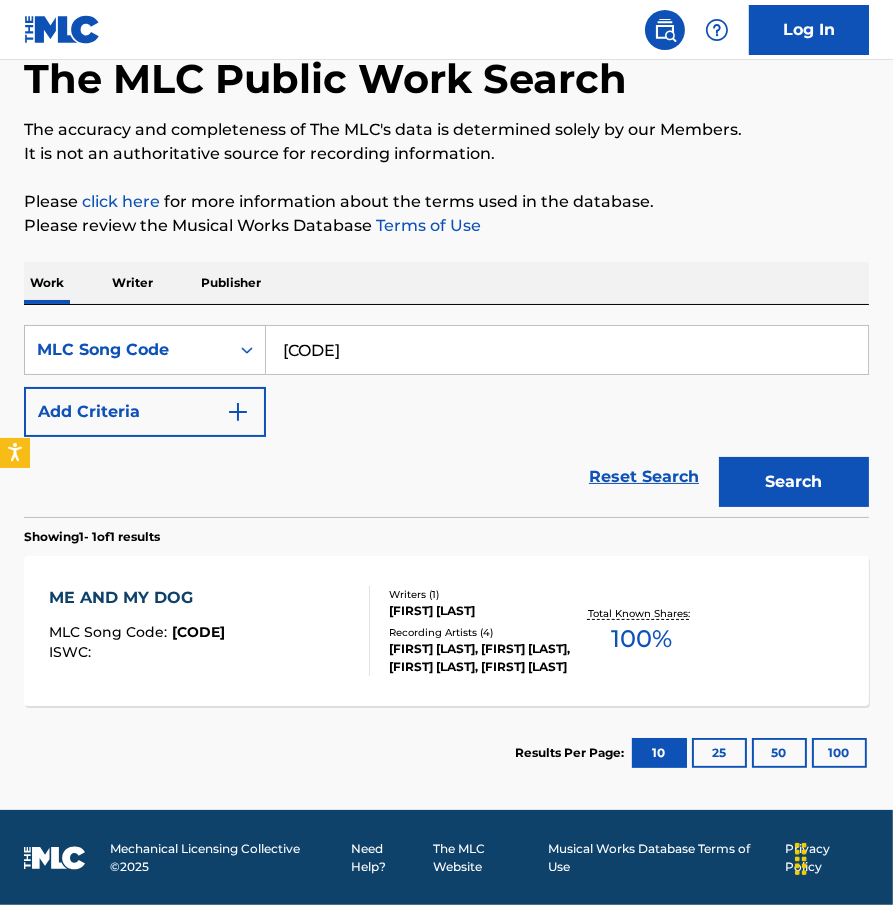 click on "ME AND MY DOG Song Code : [CODE] ISWC :" at bounding box center (209, 631) 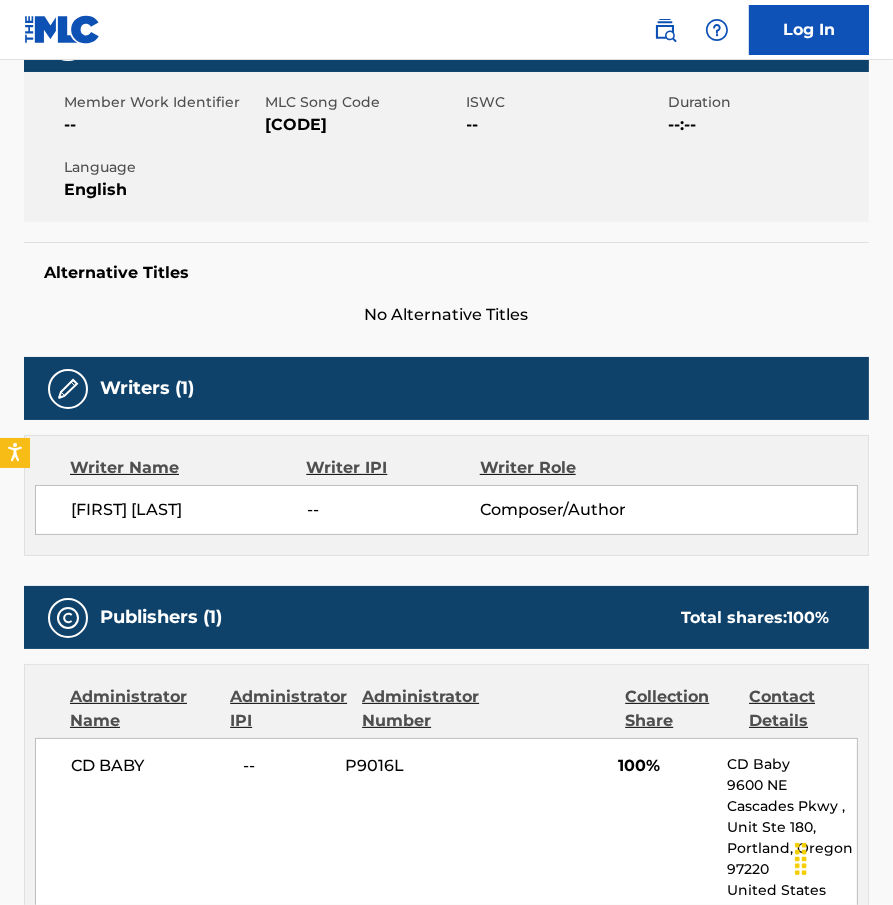 scroll, scrollTop: 0, scrollLeft: 0, axis: both 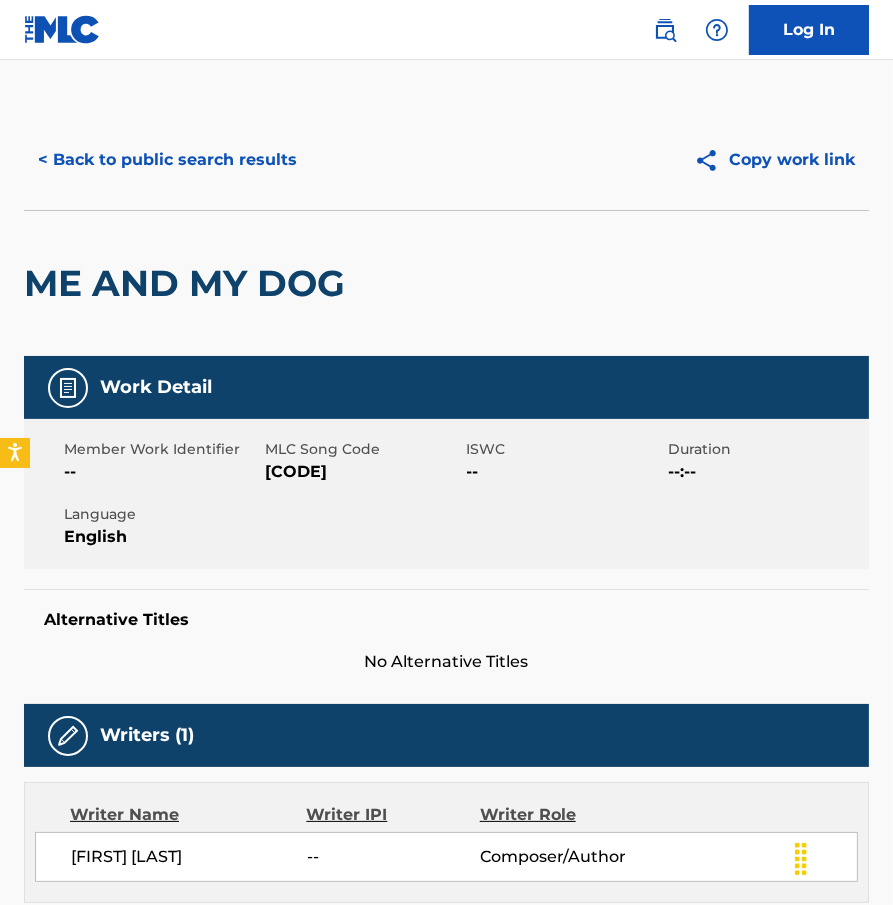 click on "< Back to public search results" at bounding box center [167, 160] 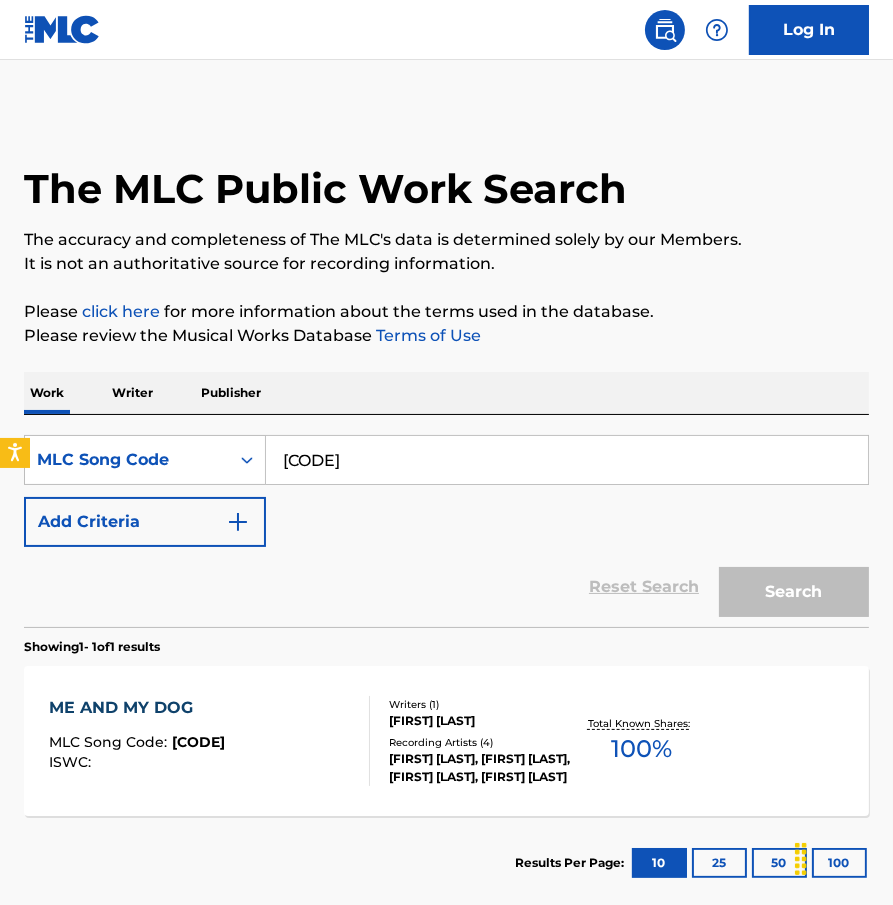 scroll, scrollTop: 58, scrollLeft: 0, axis: vertical 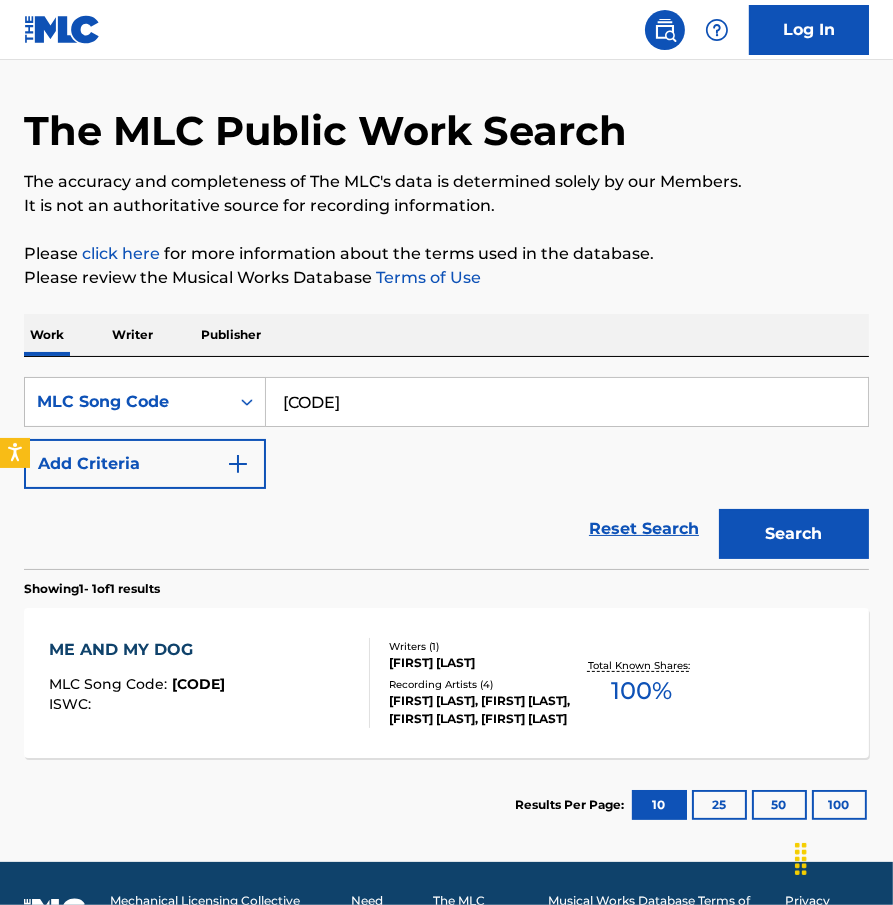 click on "ME AND MY DOG Song Code : [CODE] ISWC :" at bounding box center (209, 683) 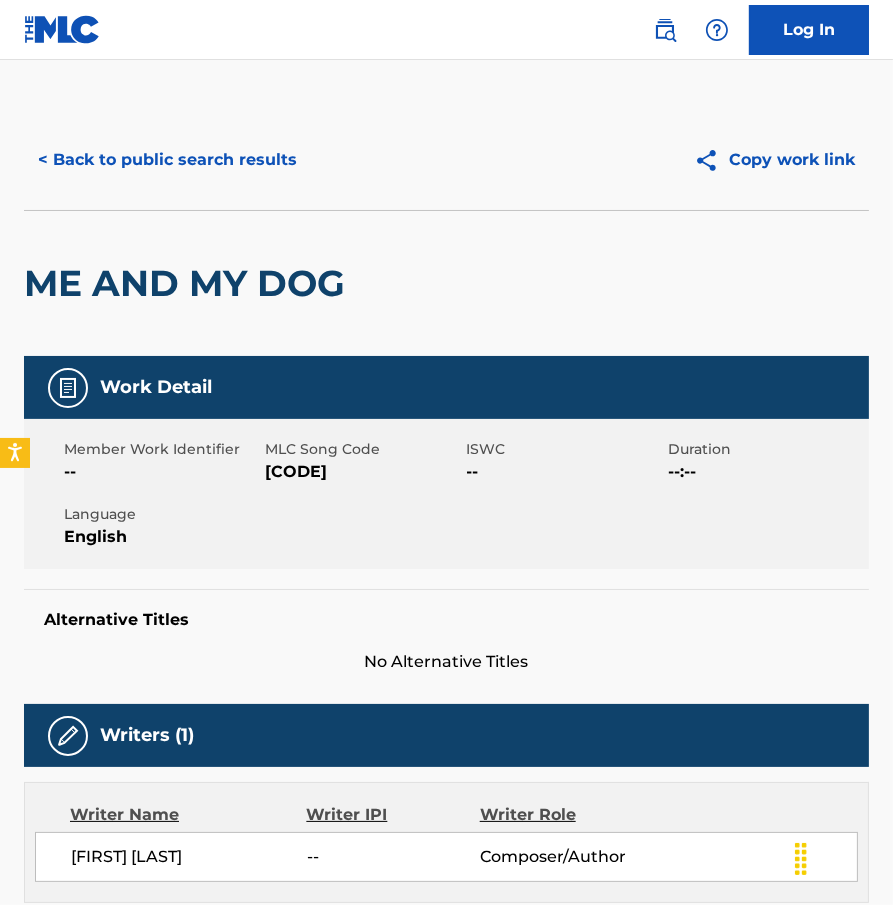 click on "[FIRST] [LAST]" at bounding box center (189, 857) 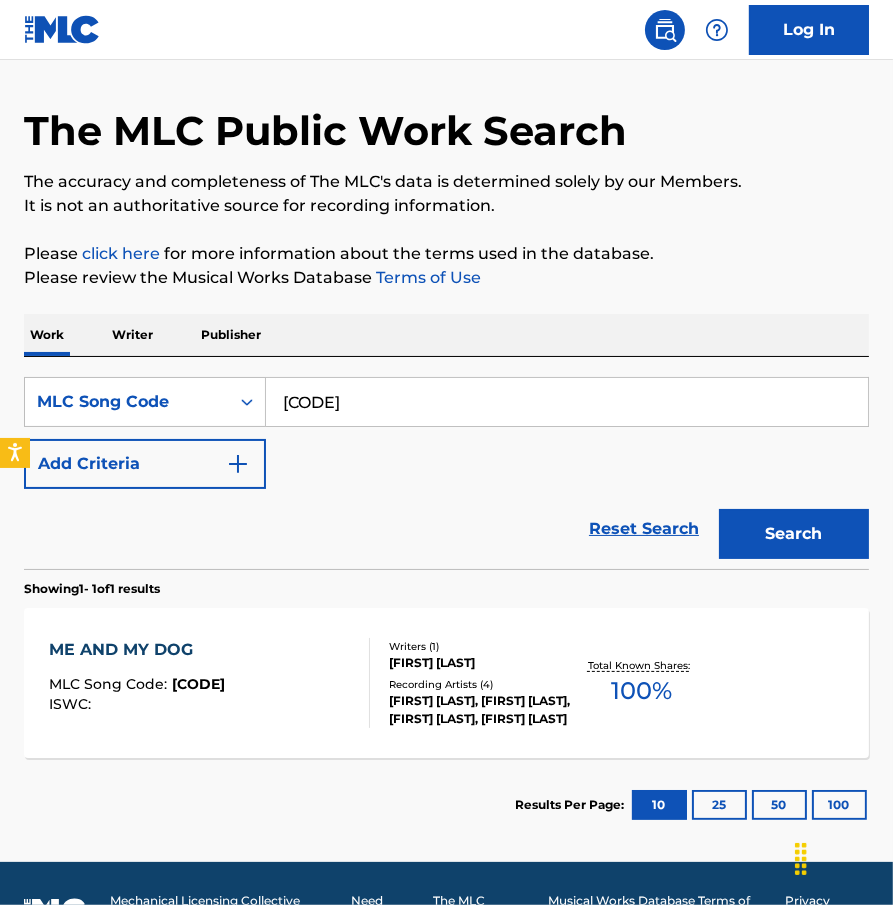 click on "Writer" at bounding box center [132, 335] 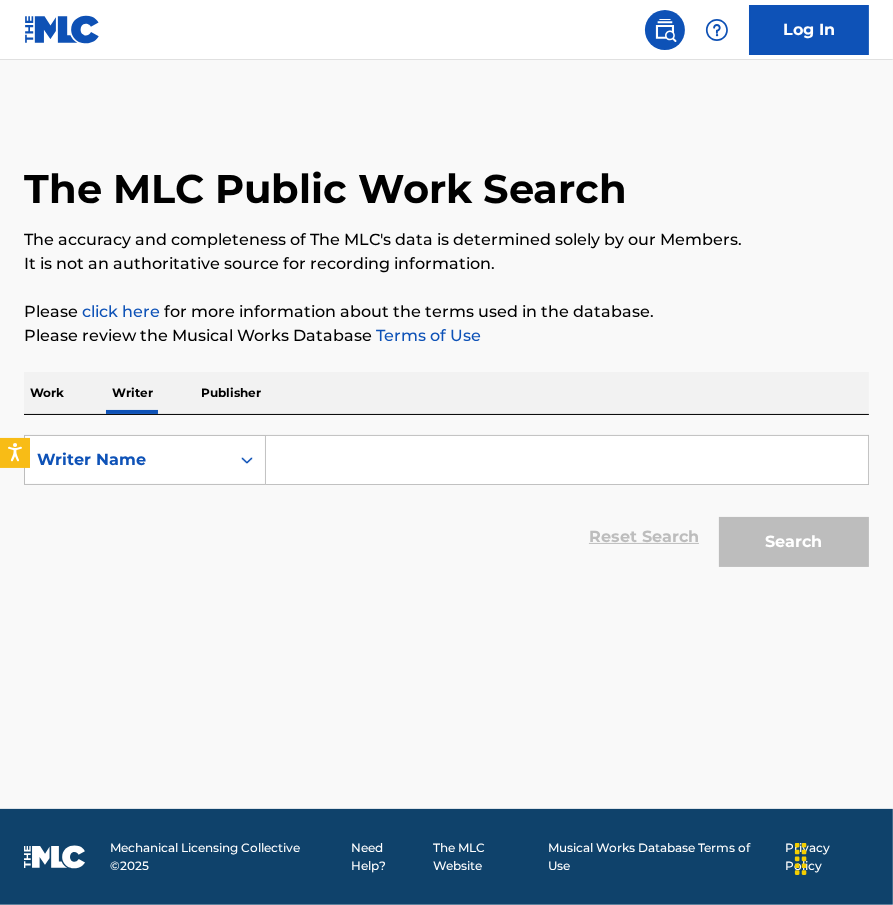 click at bounding box center (567, 460) 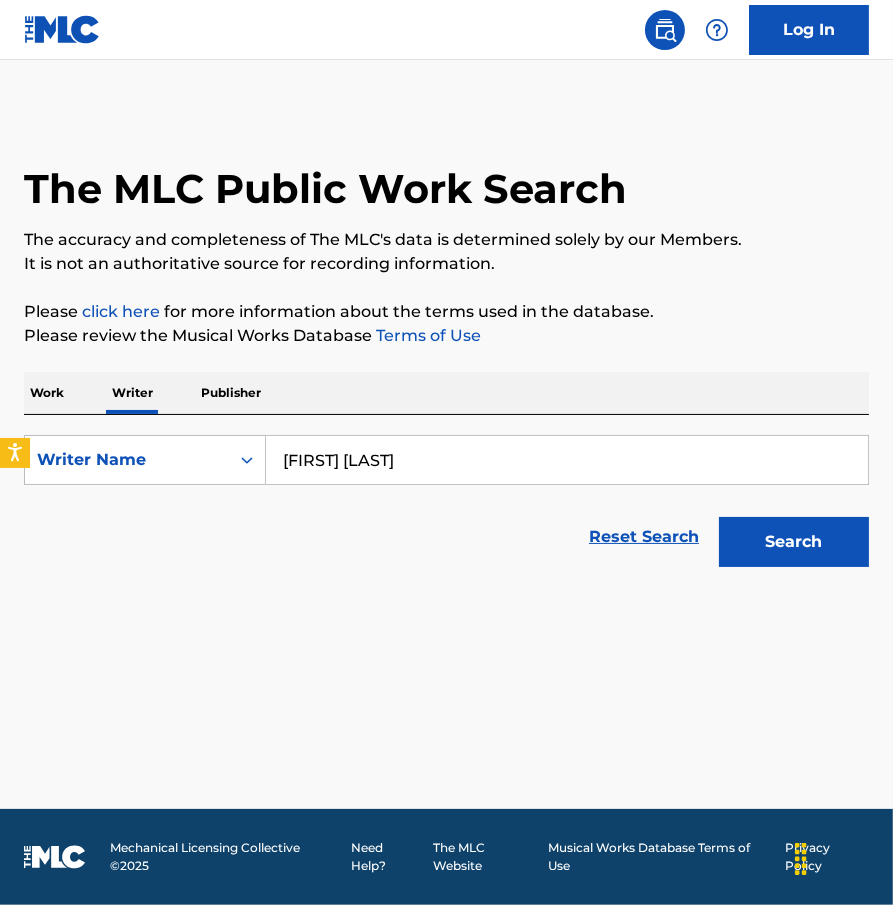 type on "[FIRST] [LAST]" 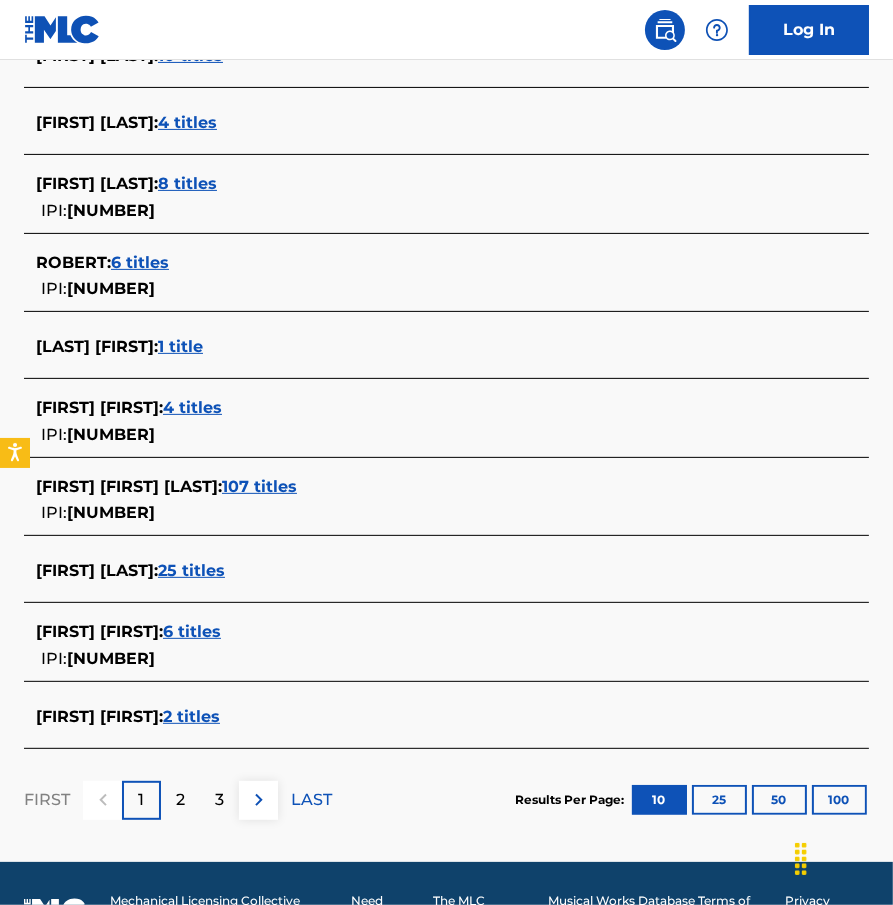 scroll, scrollTop: 597, scrollLeft: 0, axis: vertical 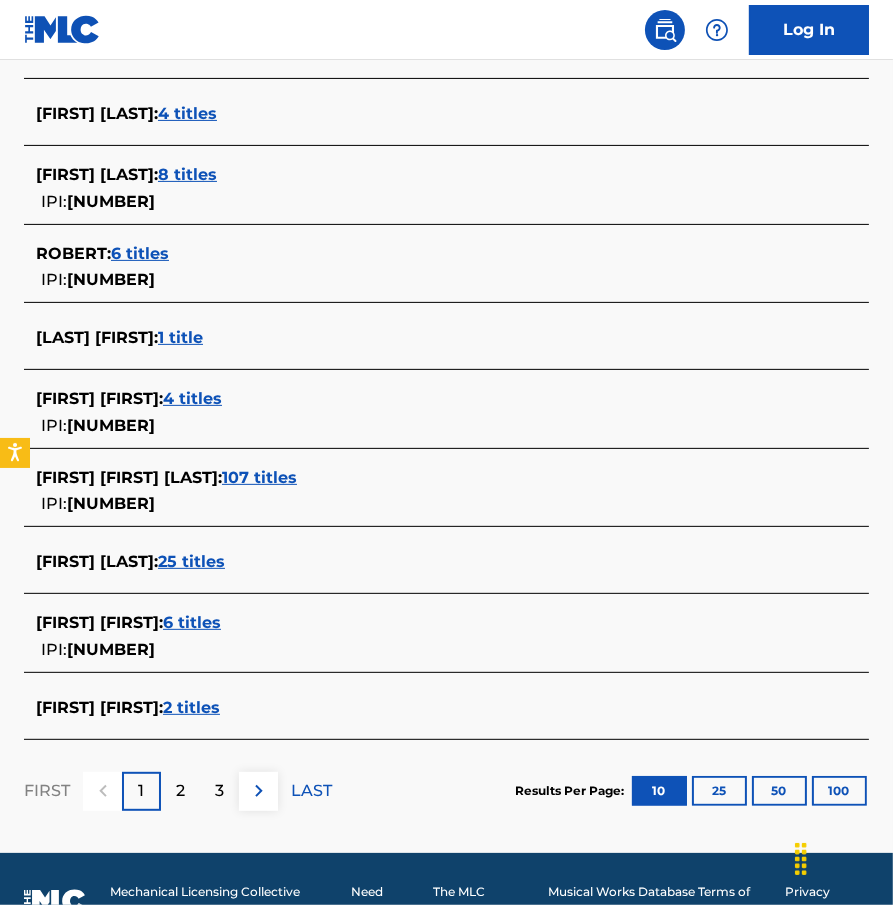 click on "25 titles" at bounding box center [191, 561] 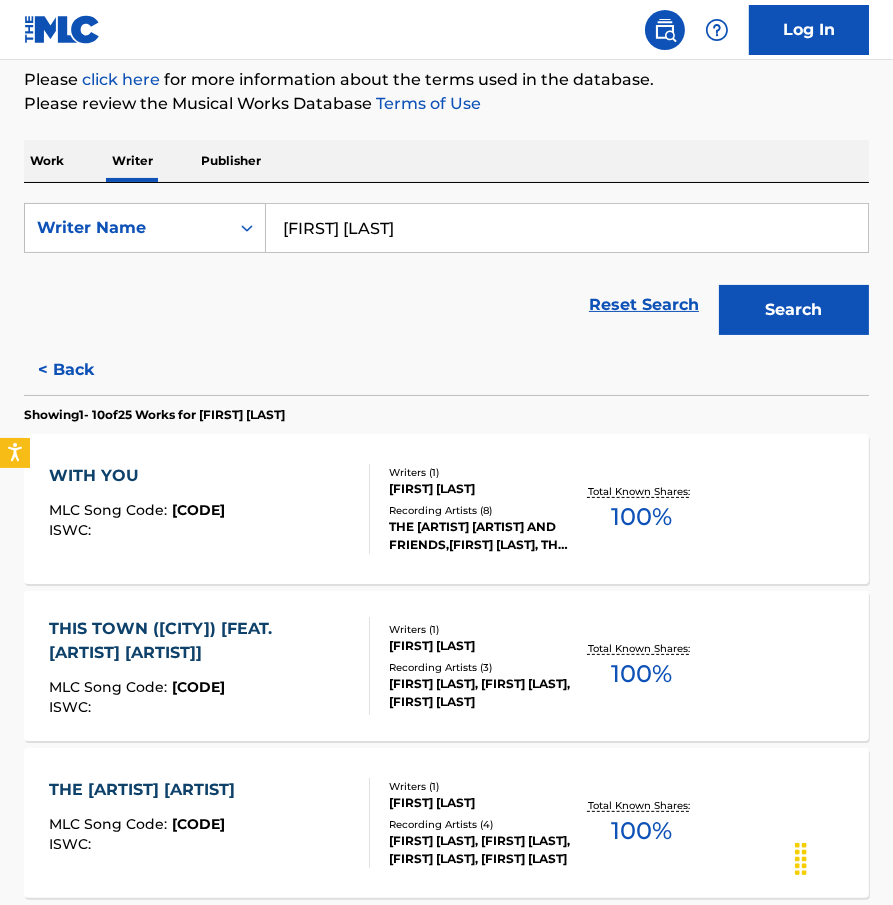 scroll, scrollTop: 0, scrollLeft: 0, axis: both 